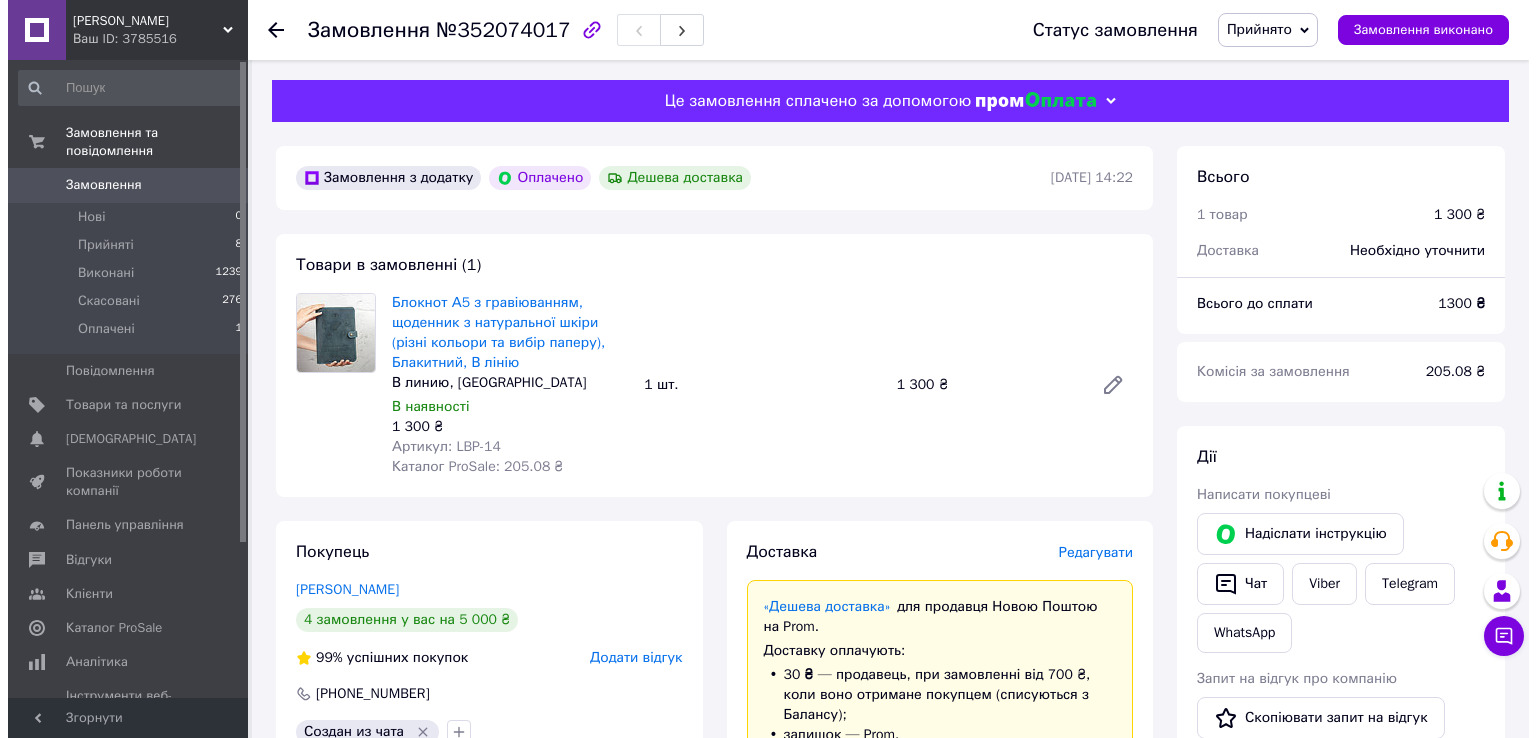 scroll, scrollTop: 0, scrollLeft: 0, axis: both 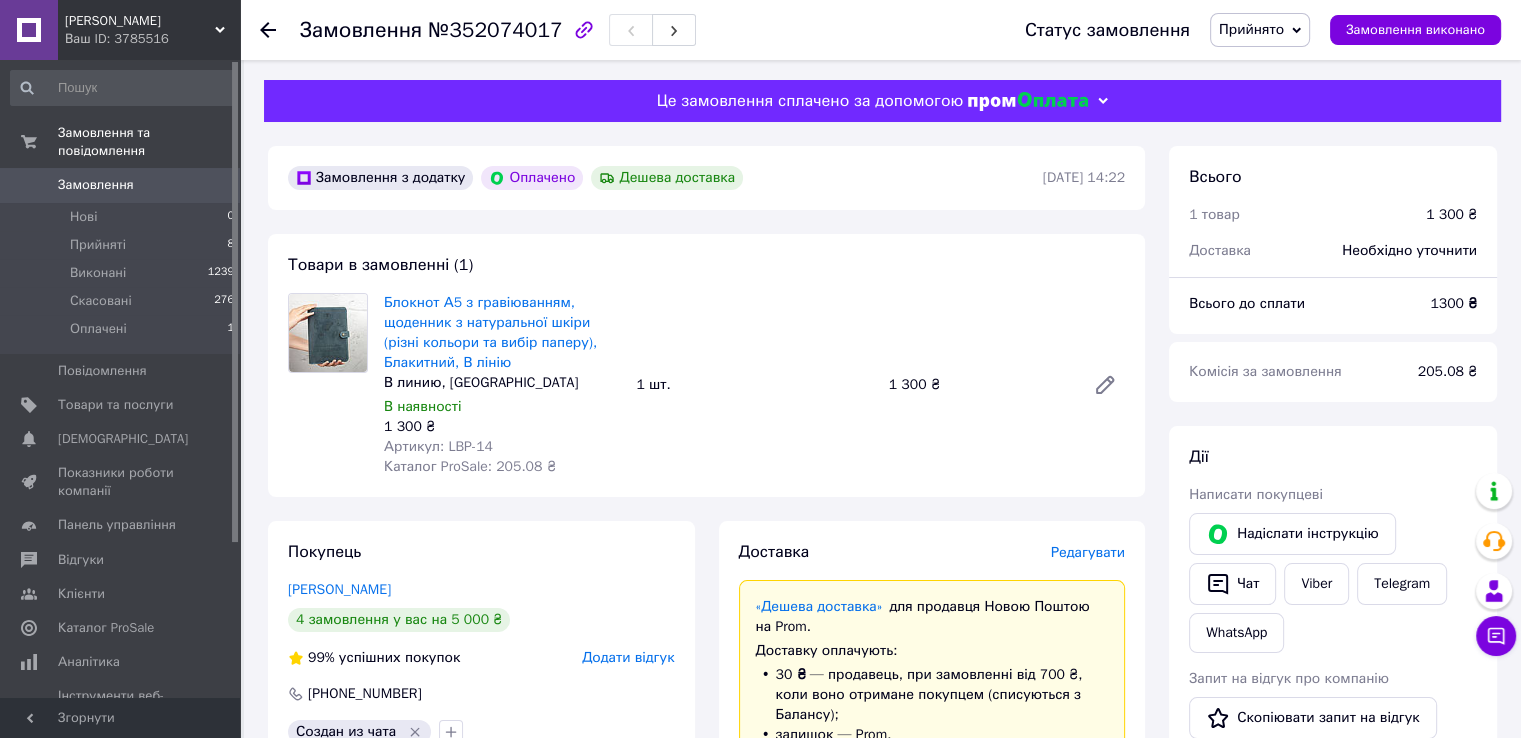 click on "Нові 0" at bounding box center [123, 217] 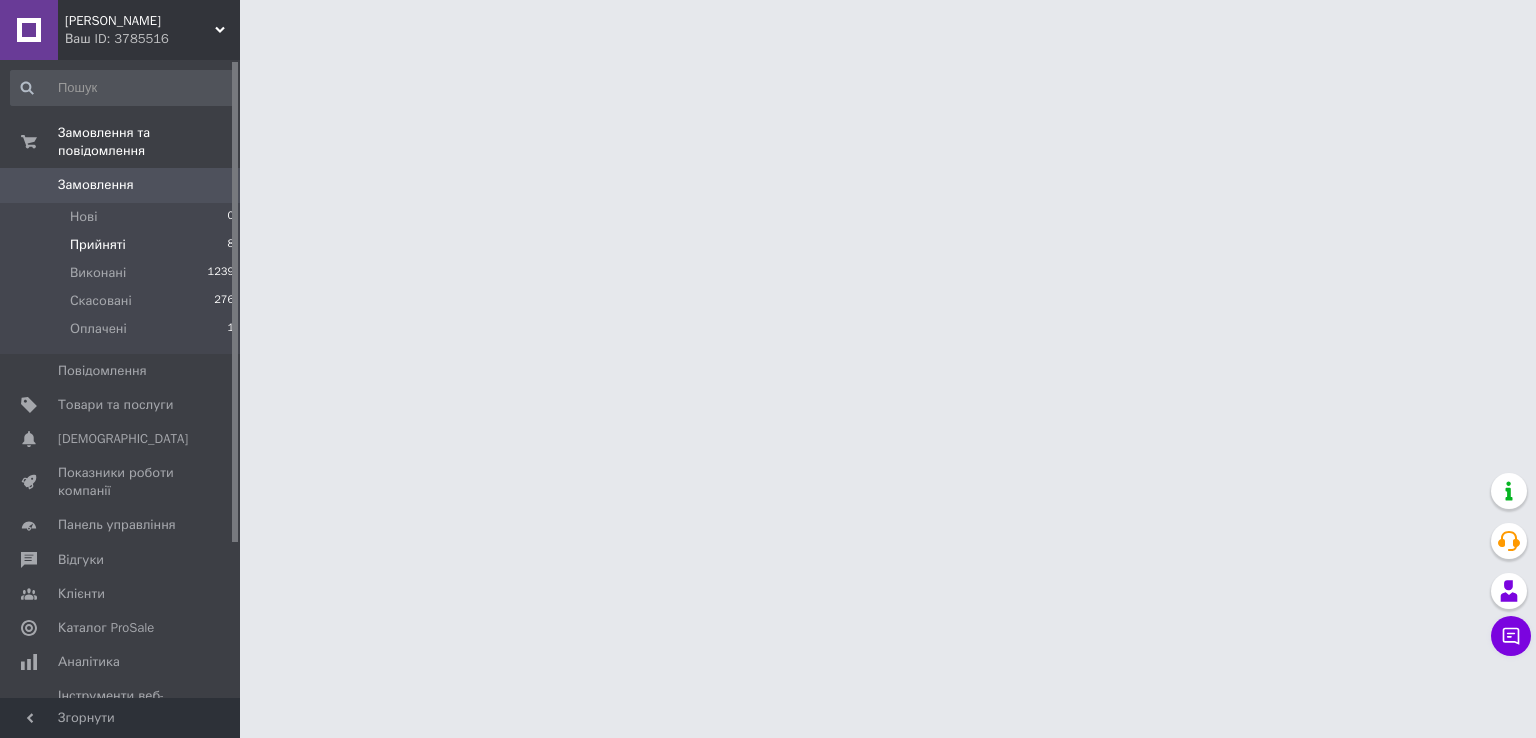 click on "Прийняті" at bounding box center (98, 245) 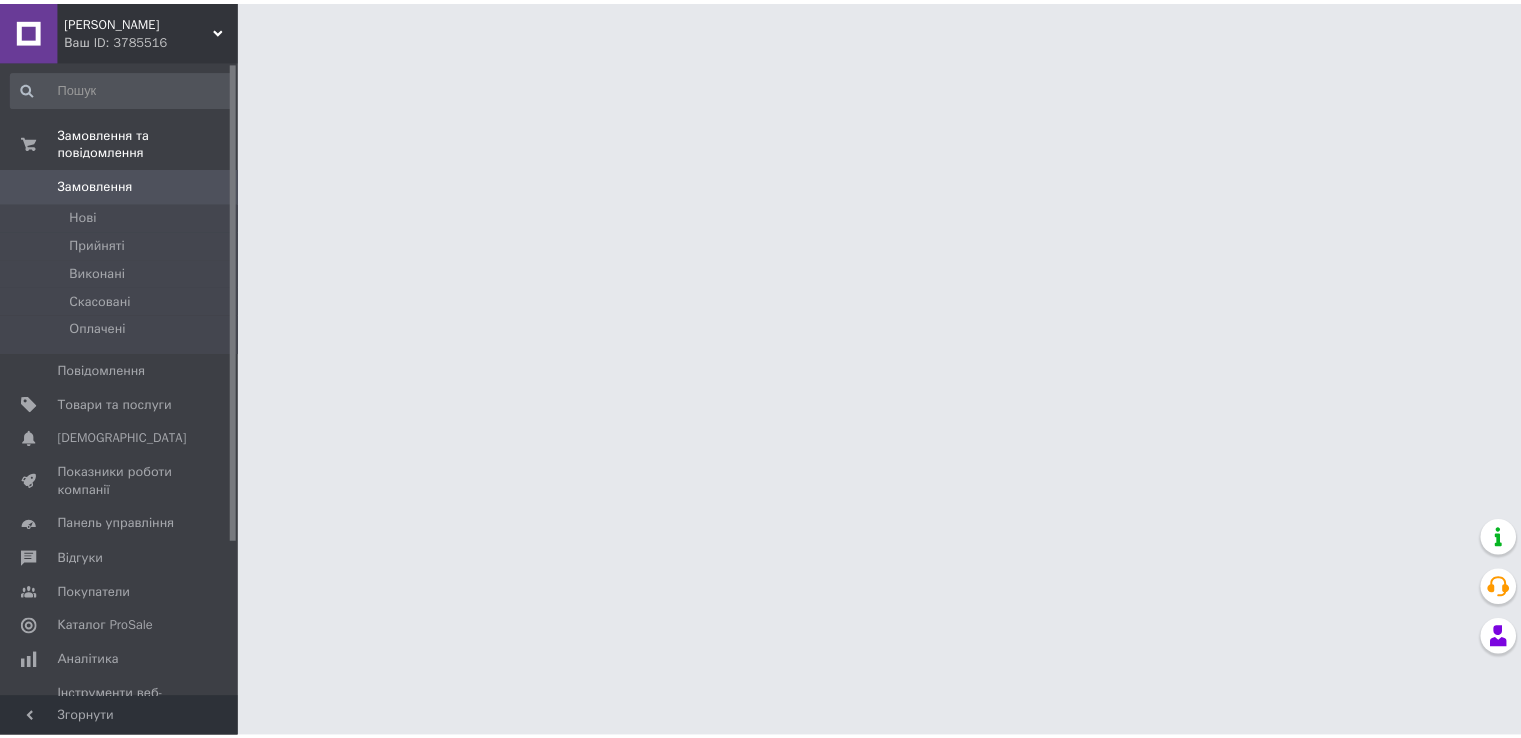 scroll, scrollTop: 0, scrollLeft: 0, axis: both 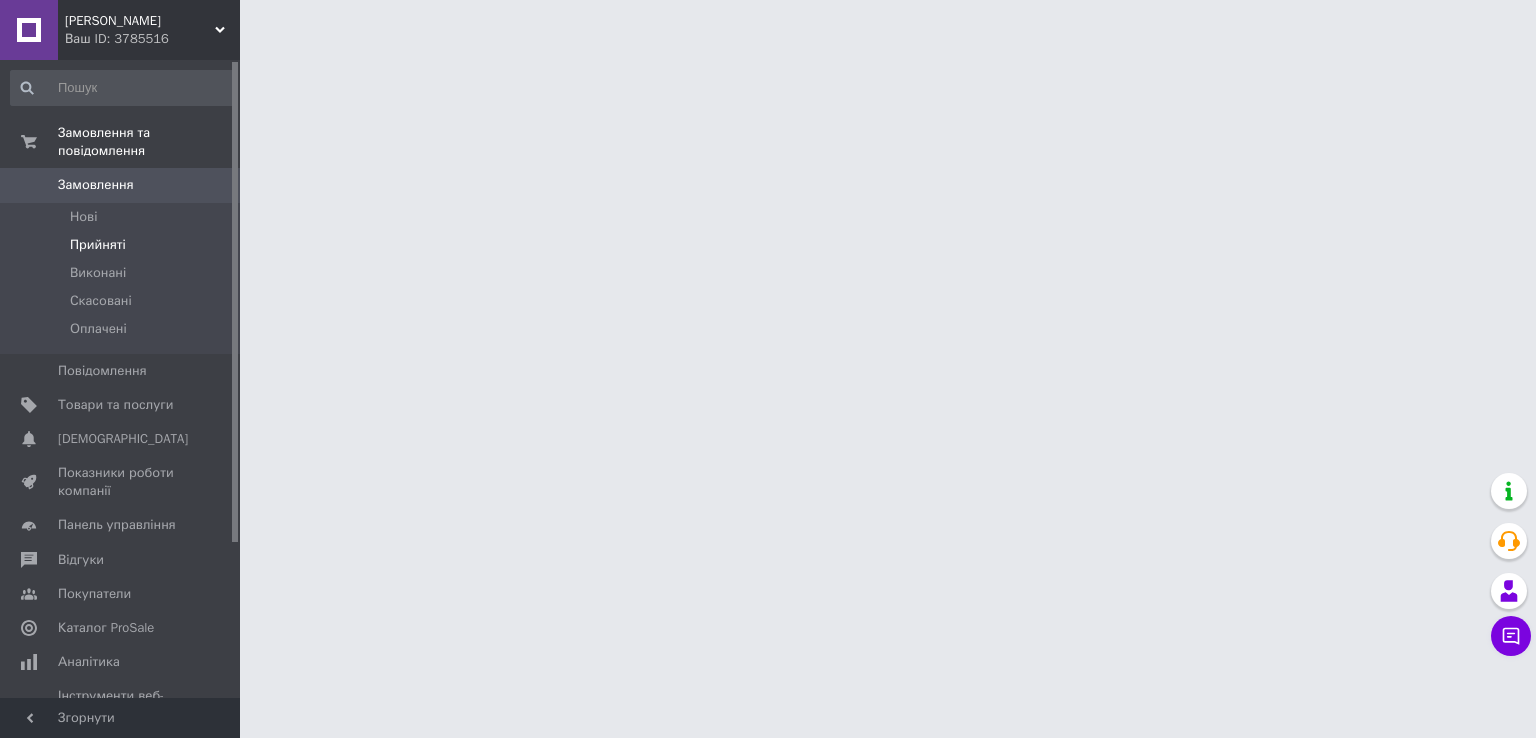 click on "Прийняті" at bounding box center [123, 245] 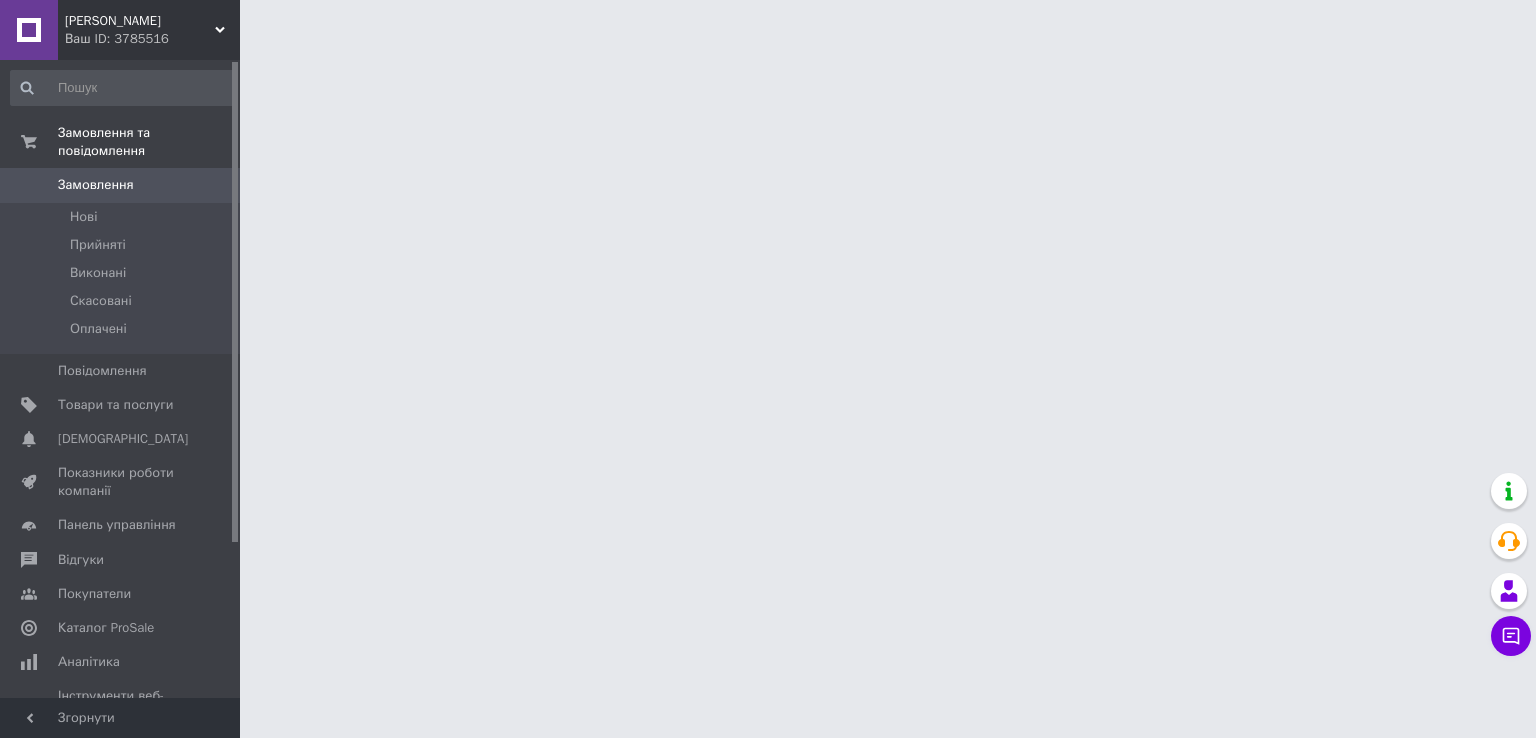 click on "Malina Leather Ваш ID: 3785516 Сайт Malina Leather Кабінет покупця Перевірити стан системи Сторінка на порталі Малина Шкіра Довідка Вийти Замовлення та повідомлення Замовлення 0 Нові Прийняті Виконані Скасовані Оплачені Повідомлення 0 Товари та послуги Сповіщення 0 0 Показники роботи компанії Панель управління Відгуки Покупатели Каталог ProSale Аналітика Інструменти веб-майстра та SEO Управління сайтом Гаманець компанії Маркет Налаштування Тарифи та рахунки Prom топ Згорнути" at bounding box center [768, 25] 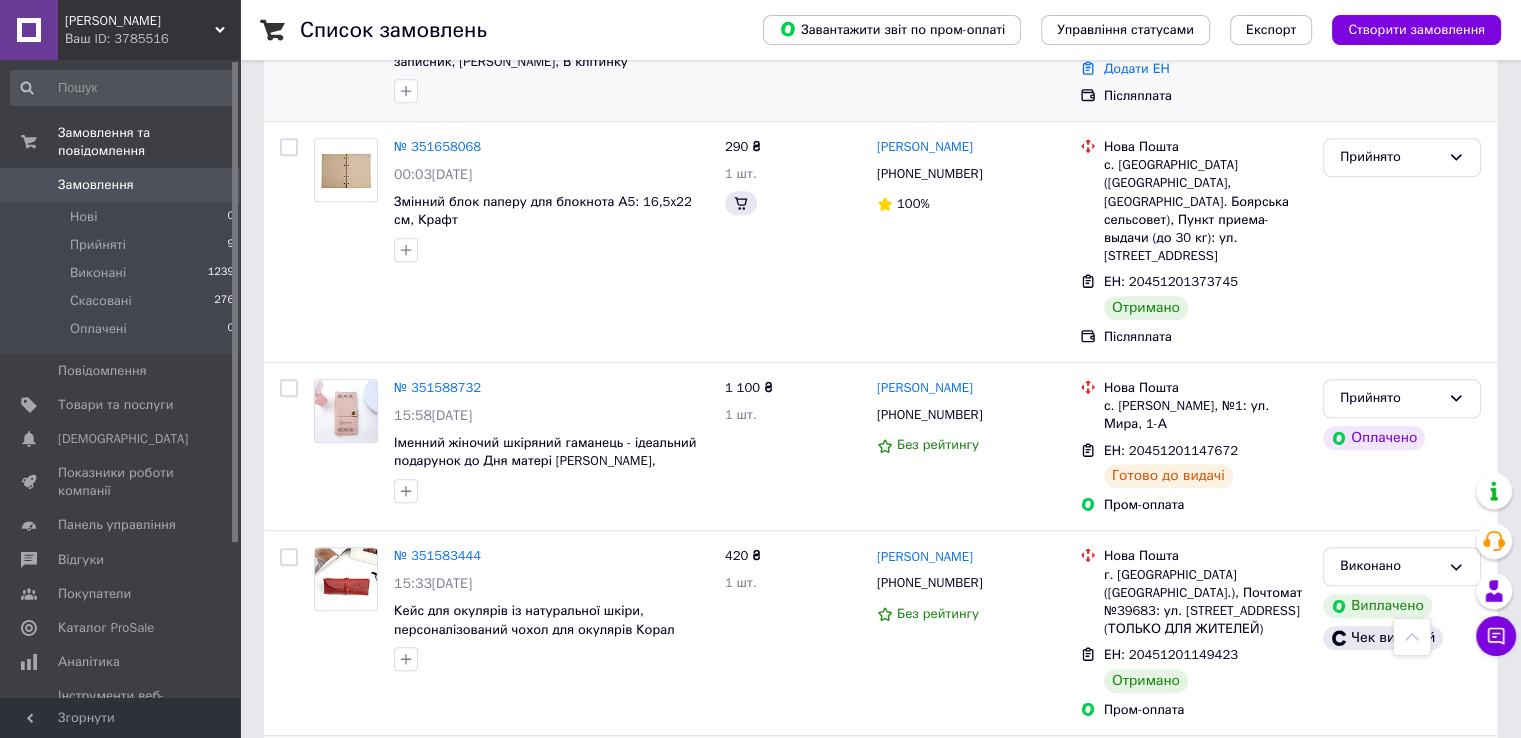 scroll, scrollTop: 1300, scrollLeft: 0, axis: vertical 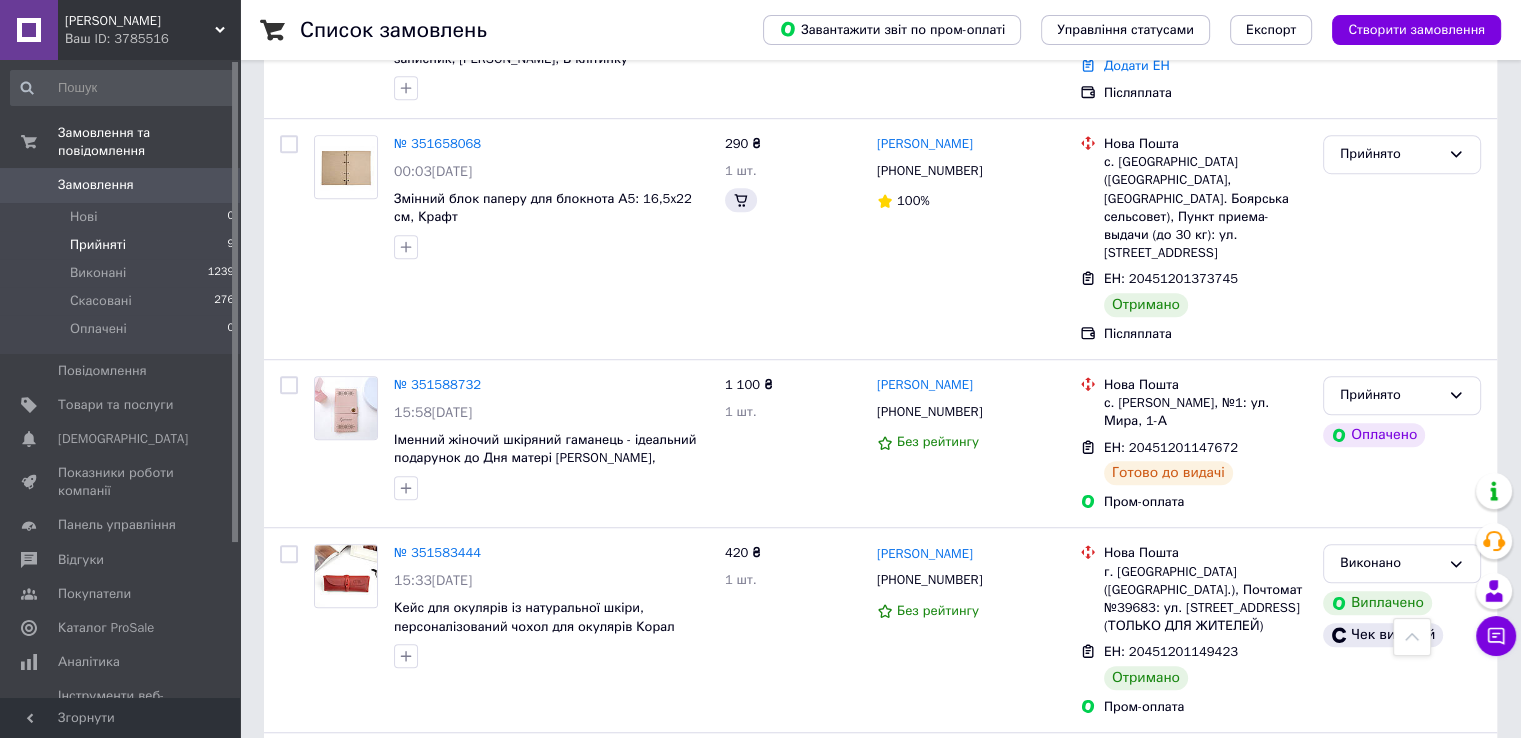click on "Прийняті 9" at bounding box center (123, 245) 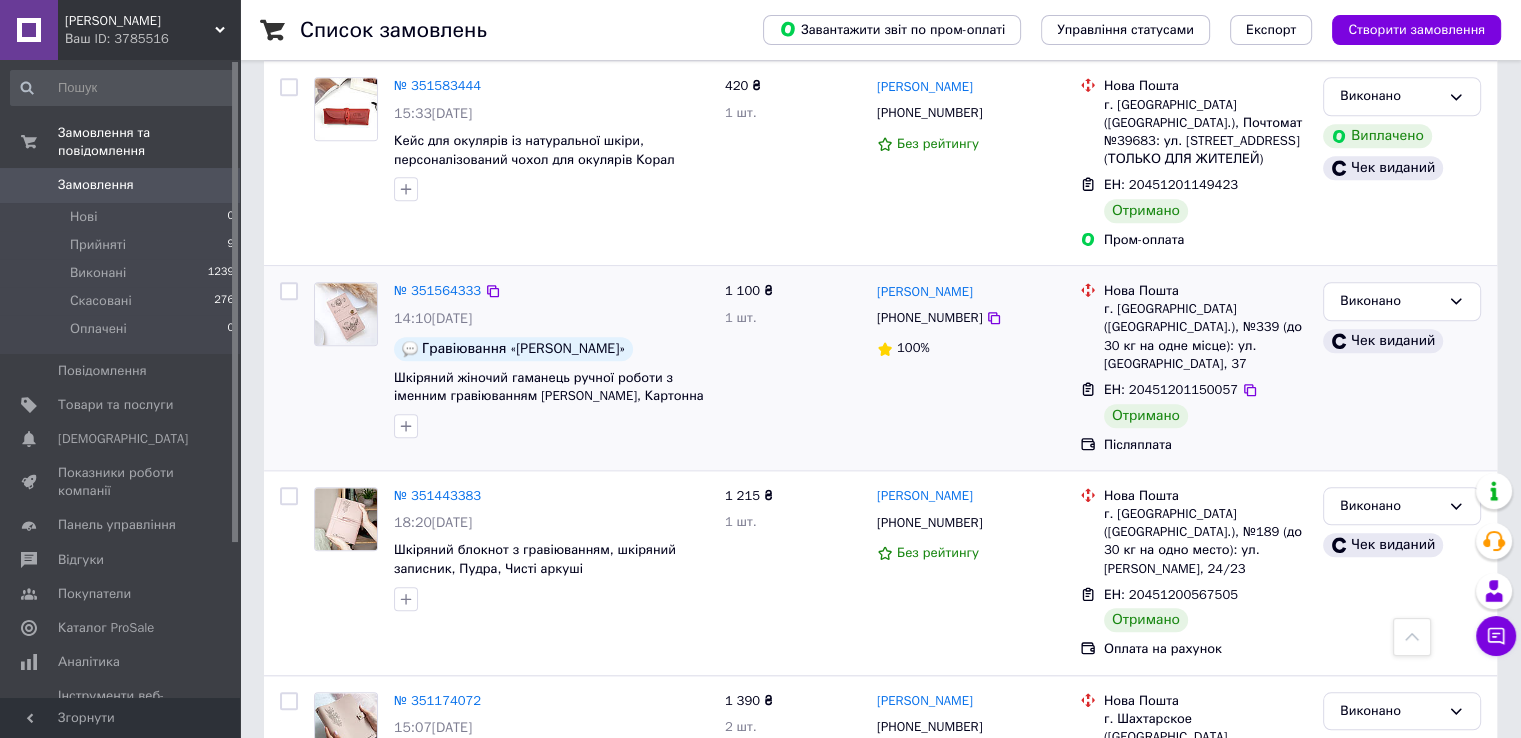 scroll, scrollTop: 1800, scrollLeft: 0, axis: vertical 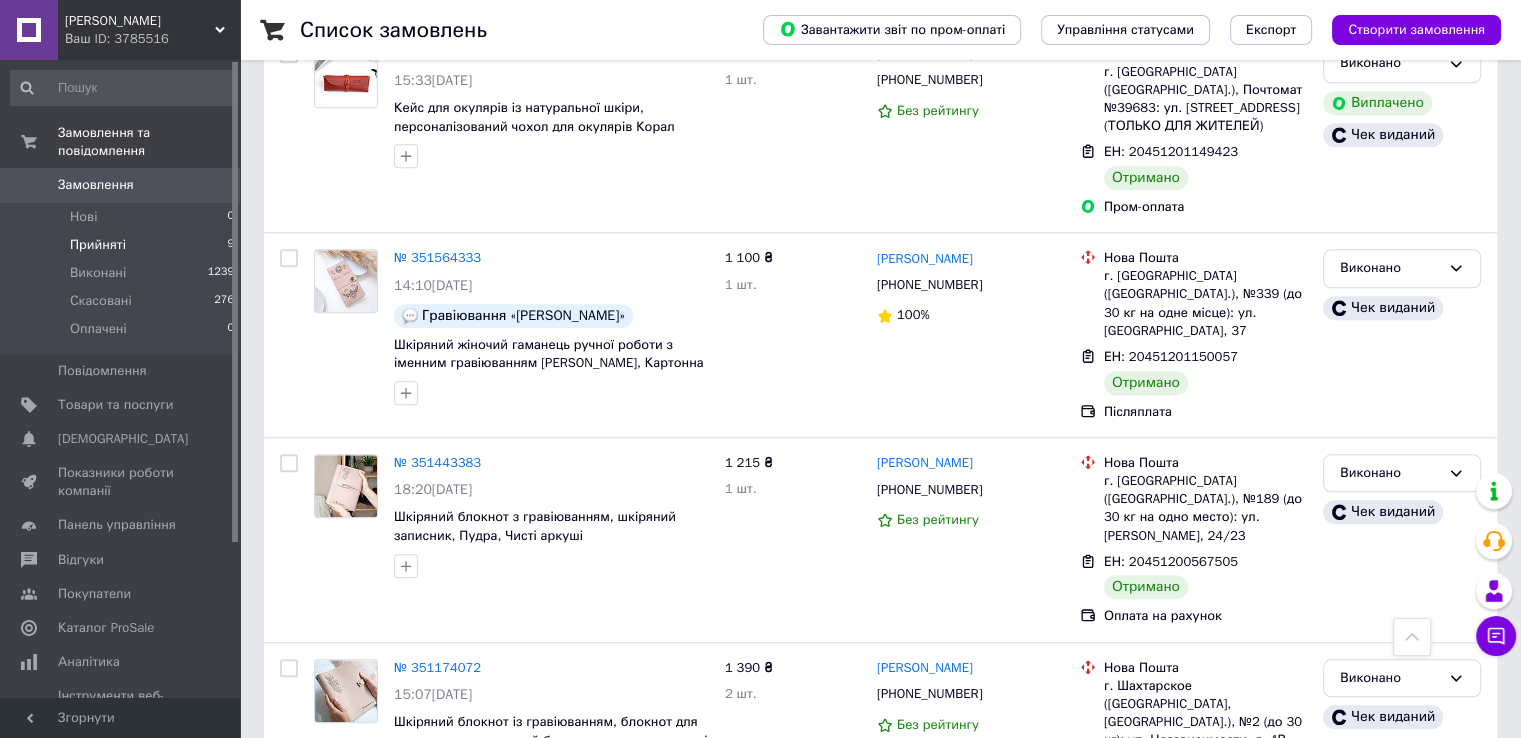 click on "Прийняті 9" at bounding box center [123, 245] 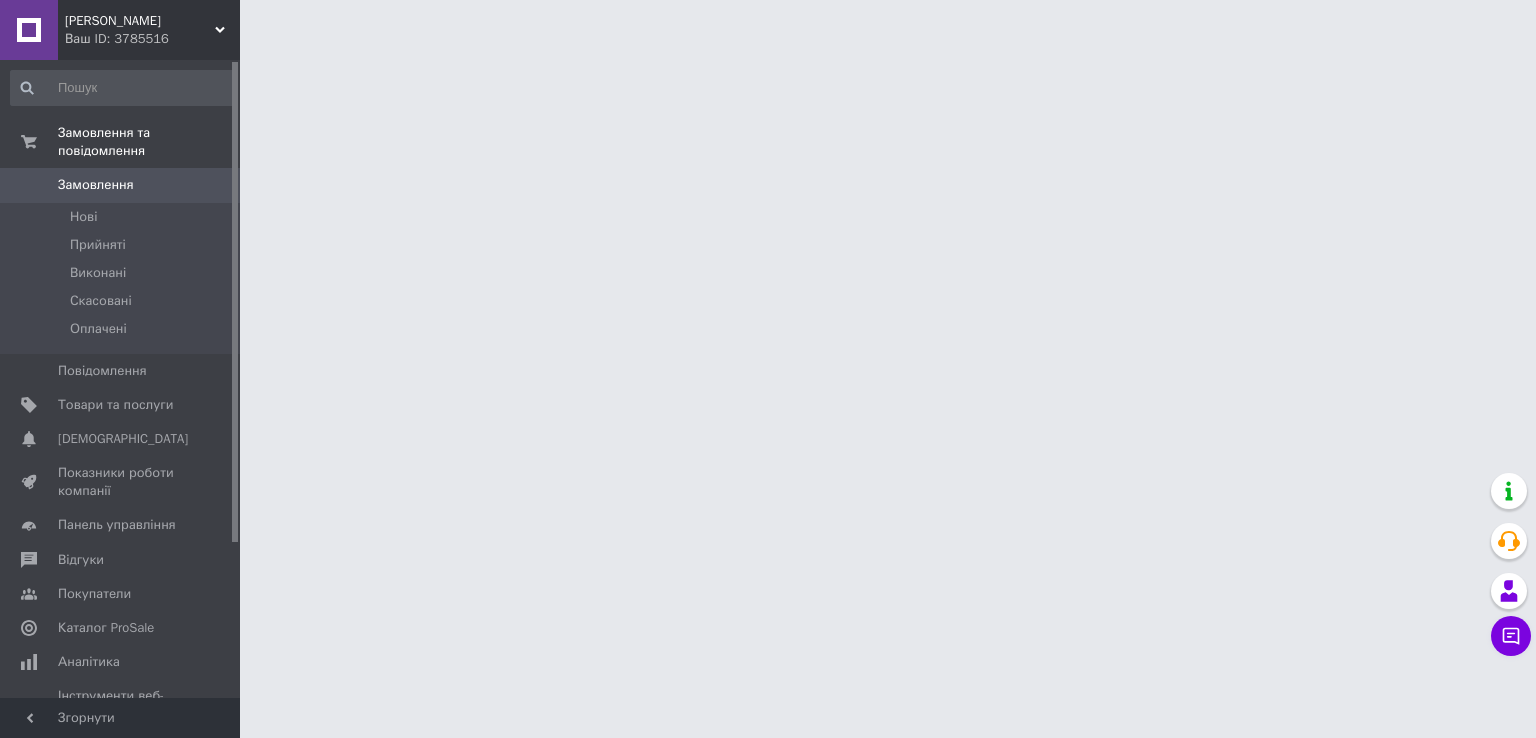 scroll, scrollTop: 0, scrollLeft: 0, axis: both 